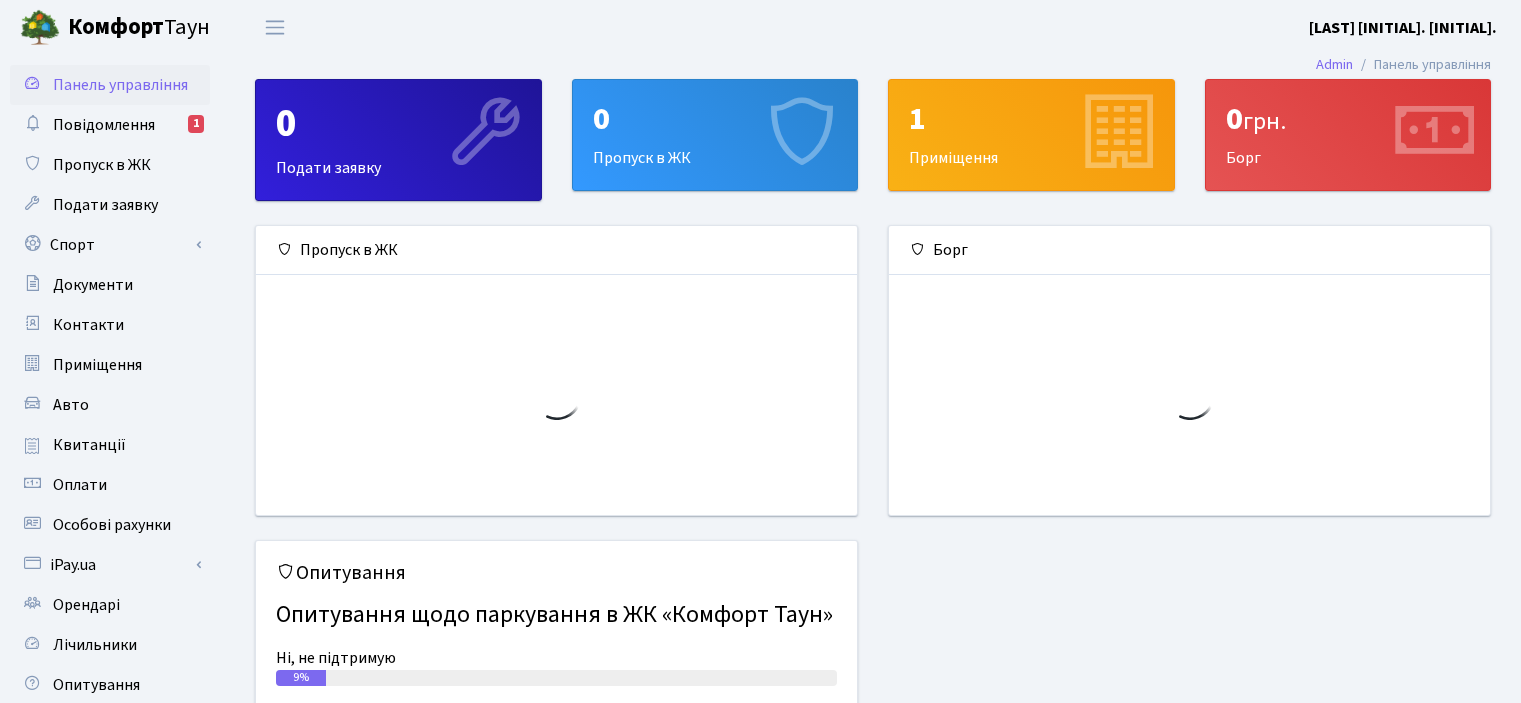 scroll, scrollTop: 0, scrollLeft: 0, axis: both 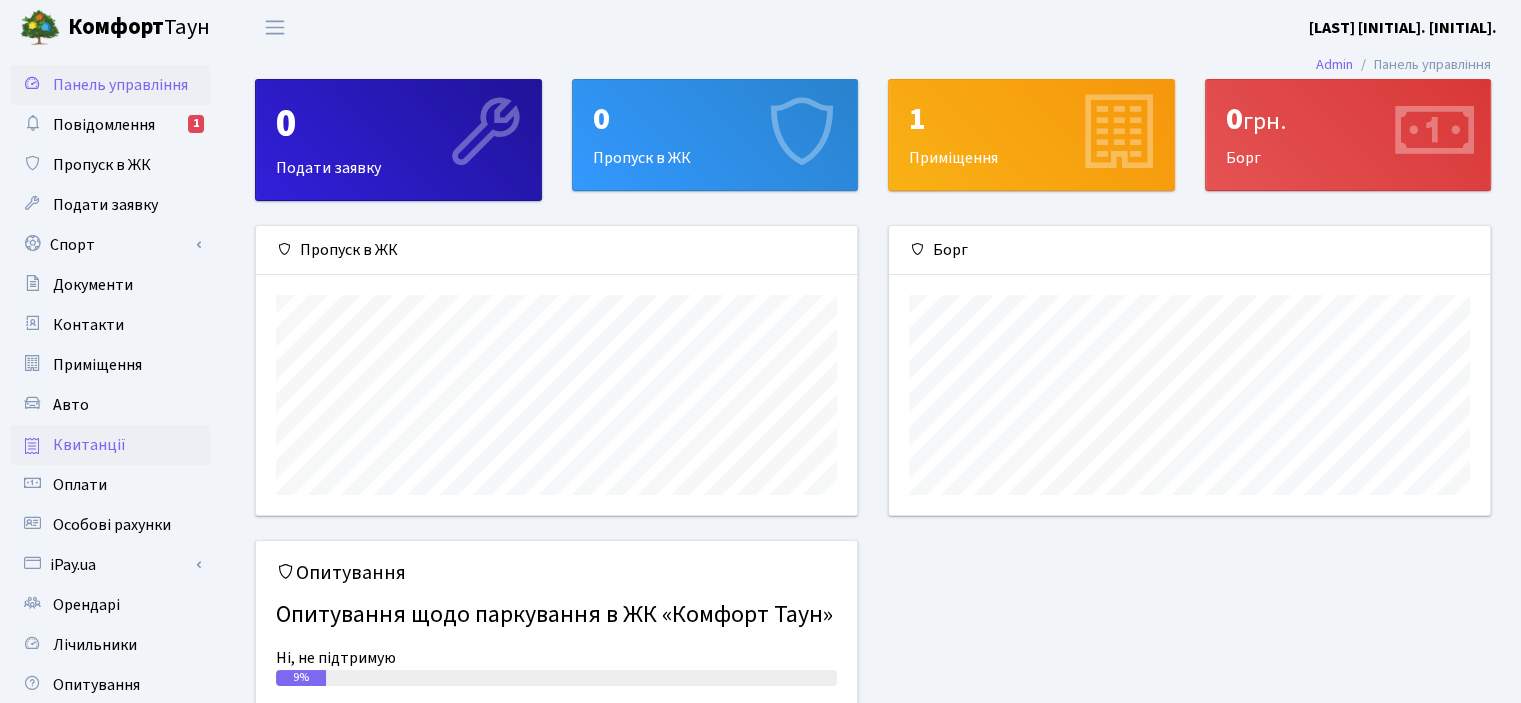 click on "Квитанції" at bounding box center (89, 445) 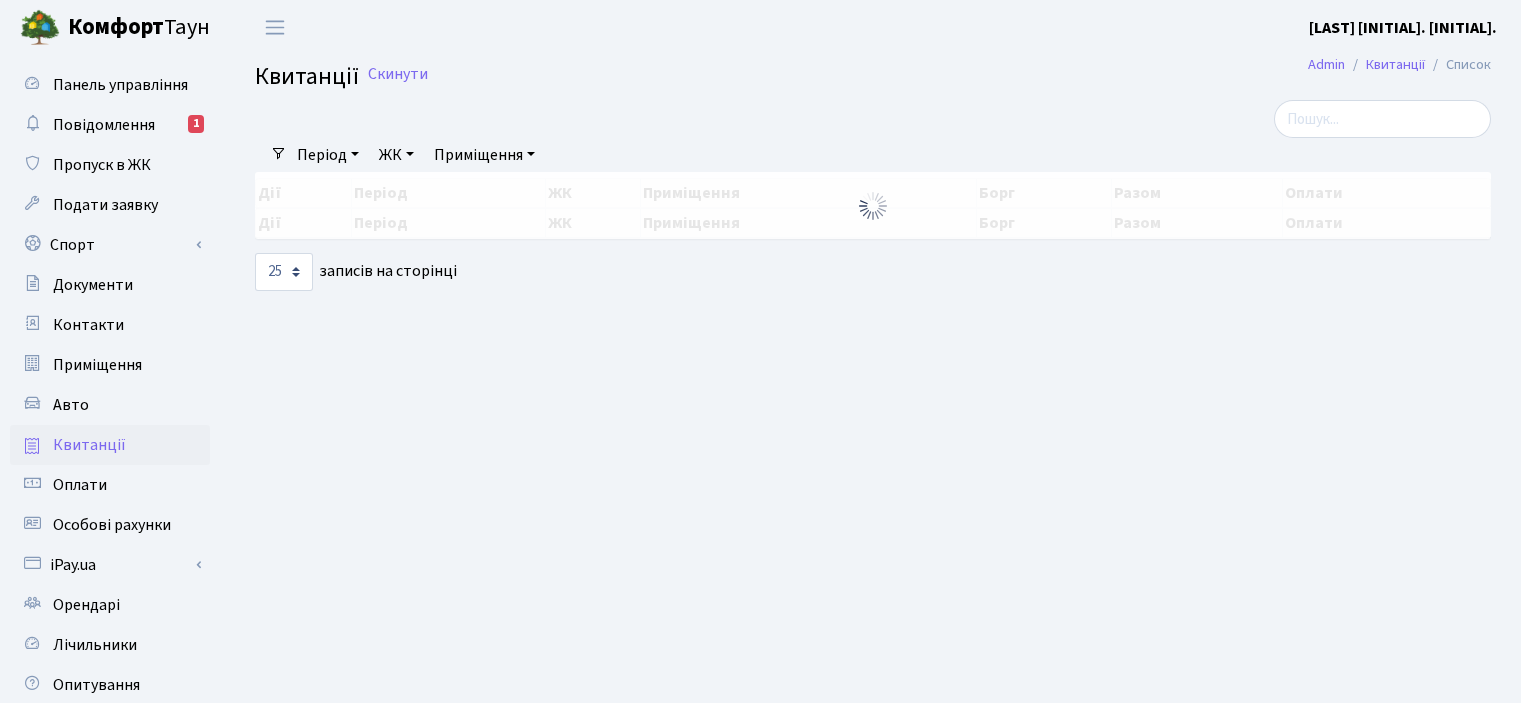 select on "25" 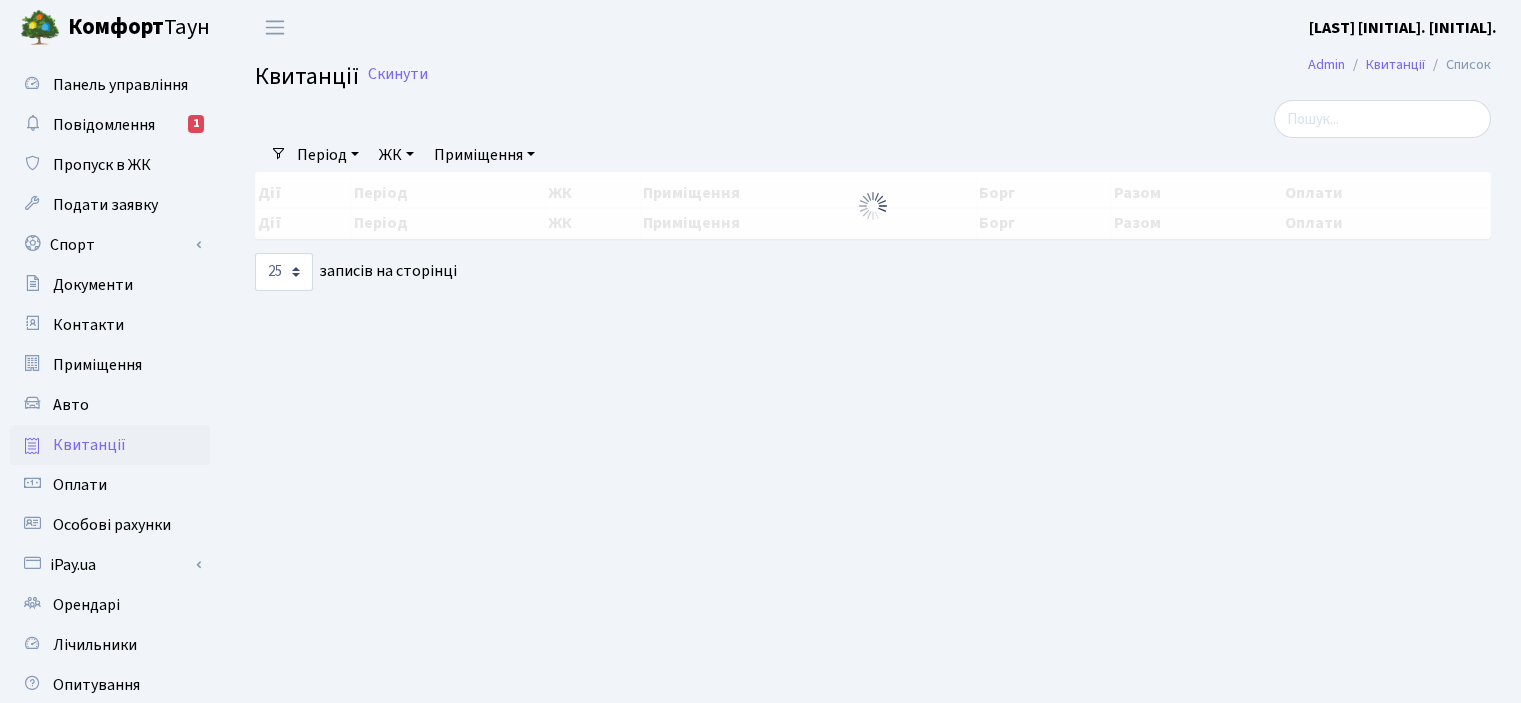 scroll, scrollTop: 0, scrollLeft: 0, axis: both 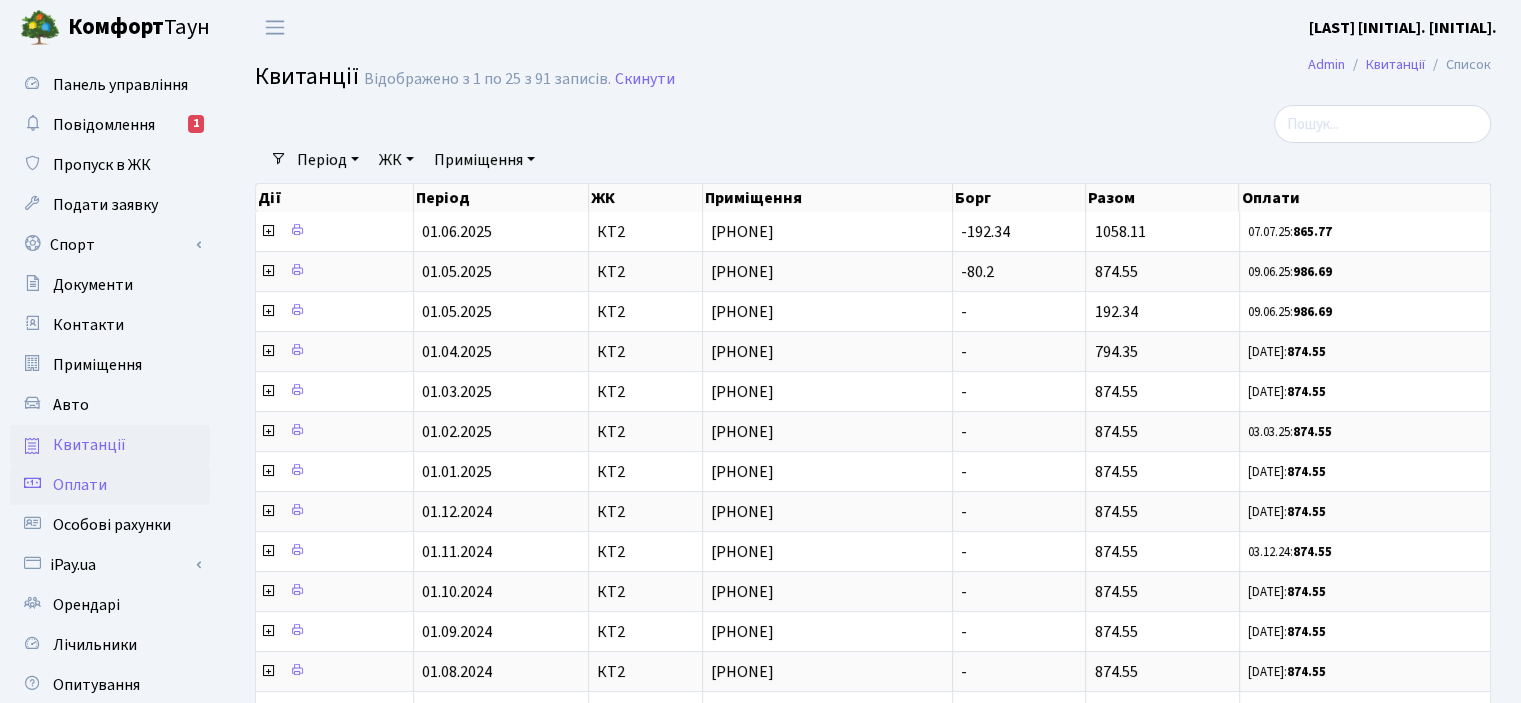 click on "Оплати" at bounding box center [80, 485] 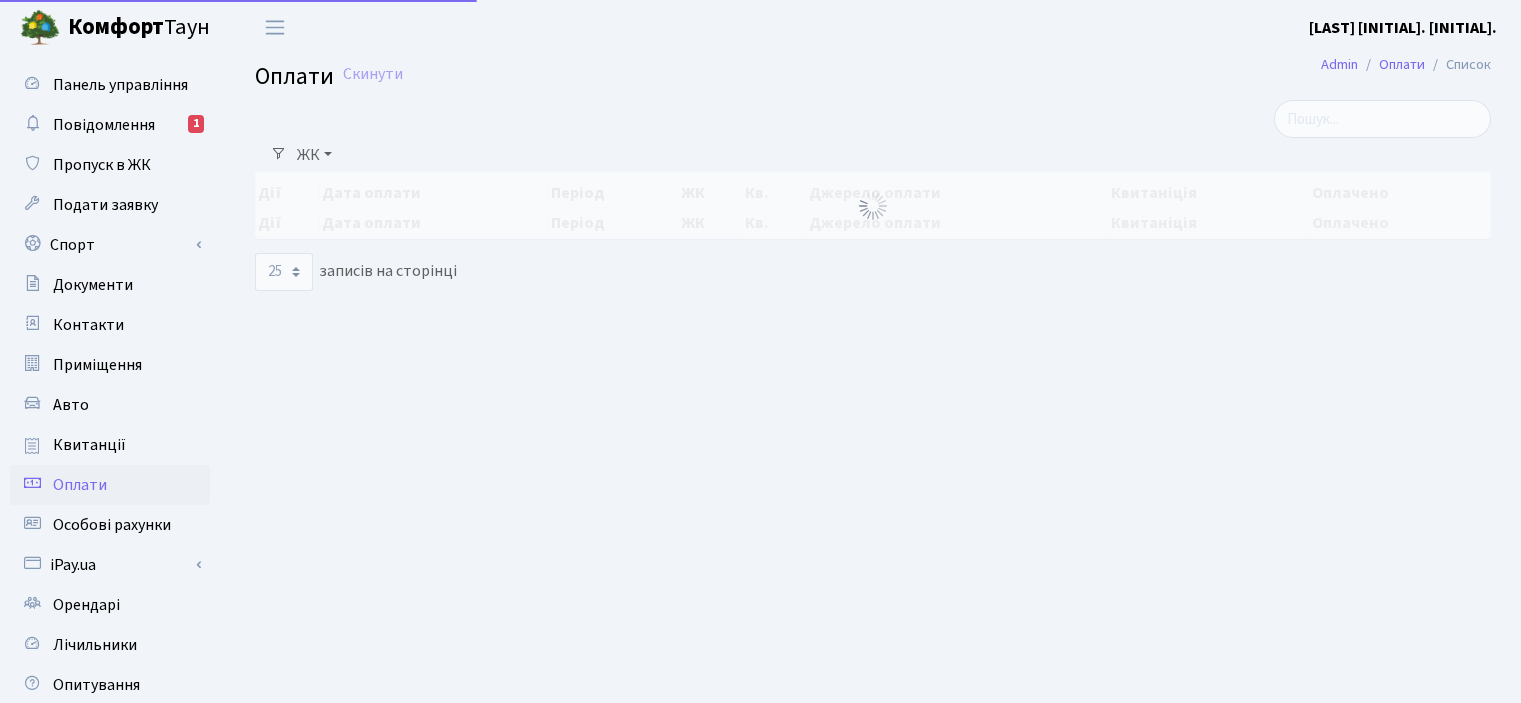 select on "25" 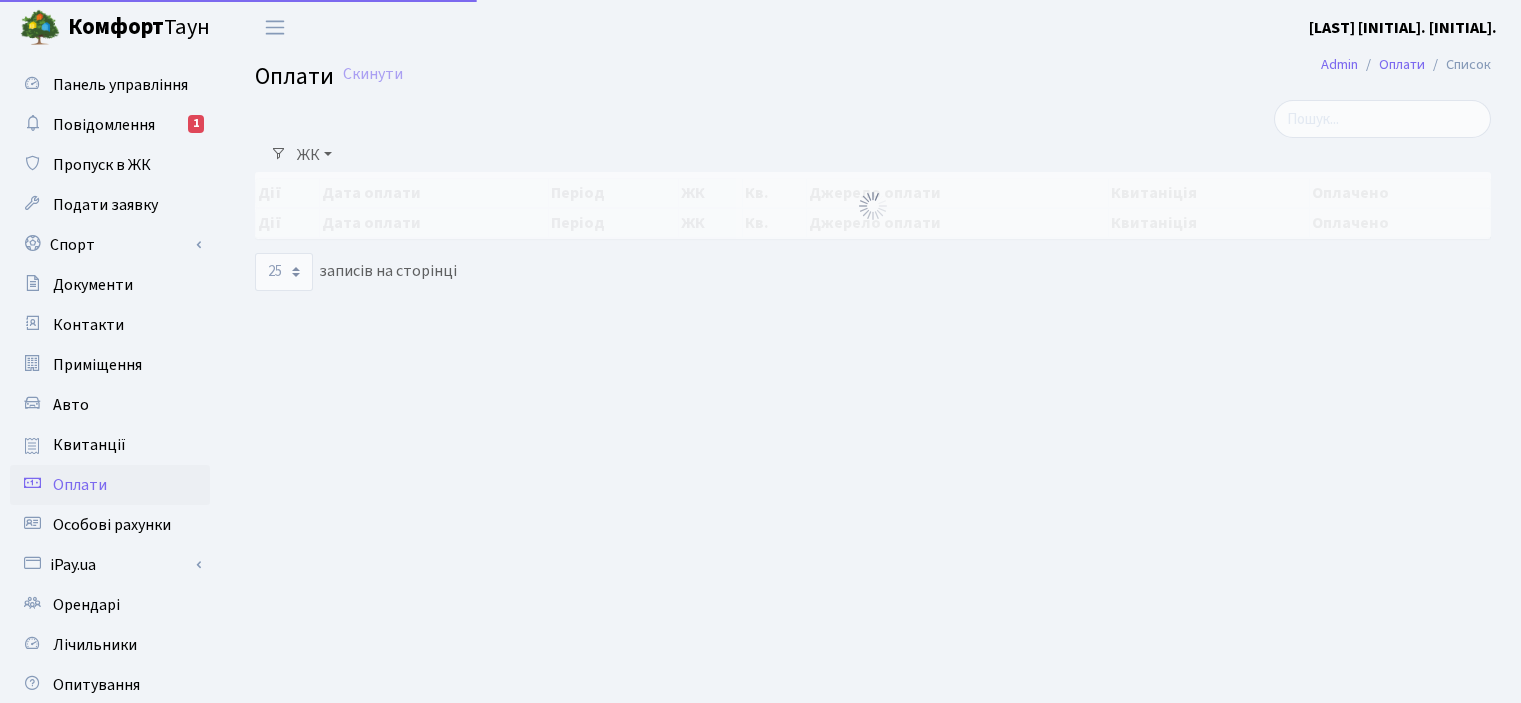 scroll, scrollTop: 0, scrollLeft: 0, axis: both 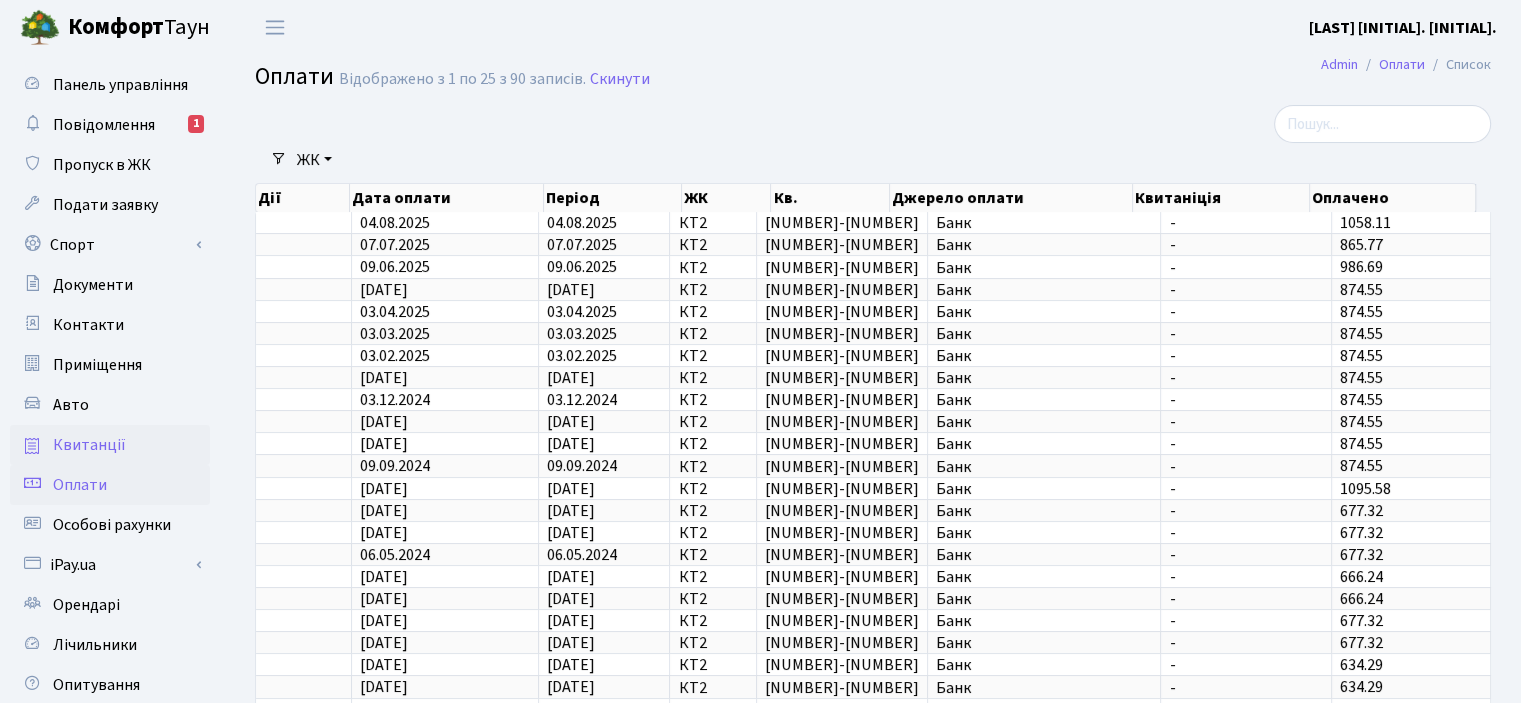 click on "Квитанції" at bounding box center (89, 445) 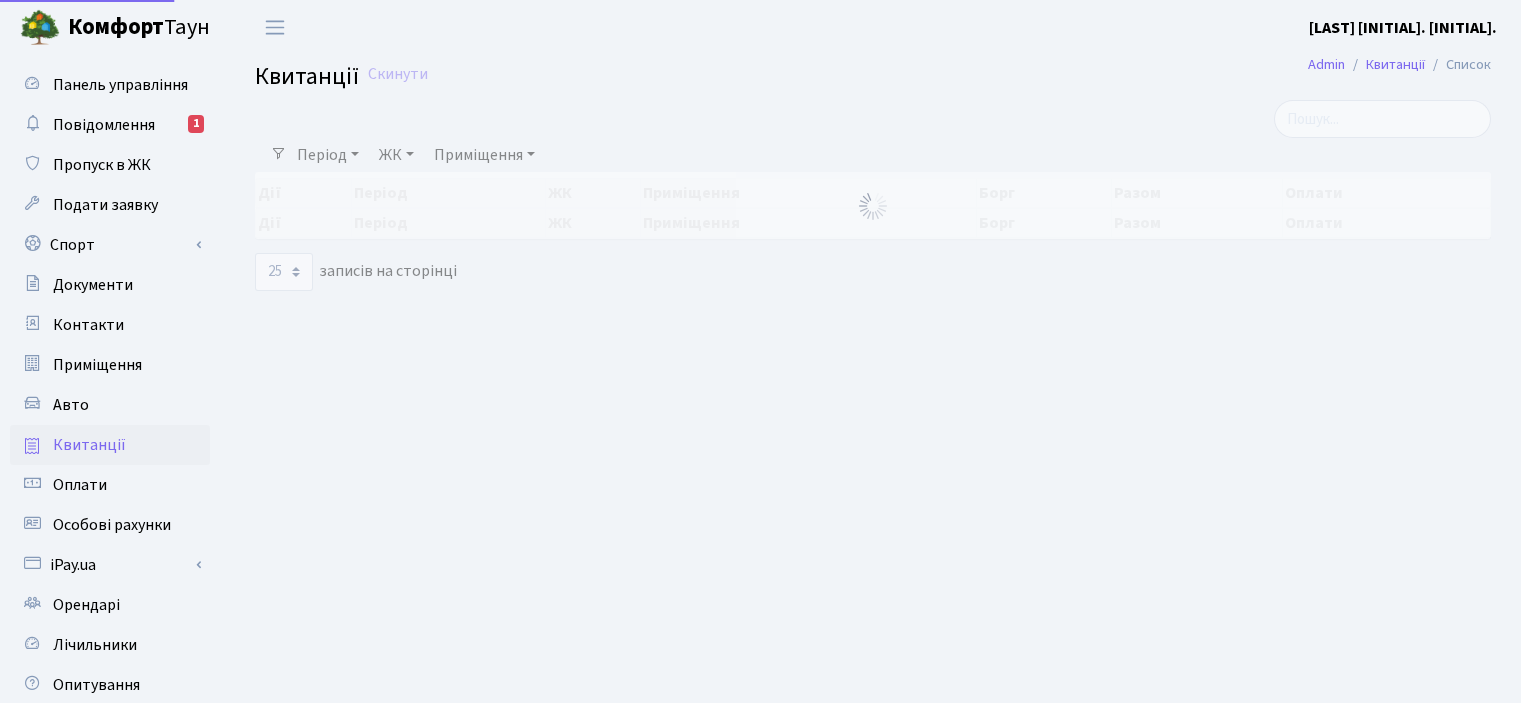 select on "25" 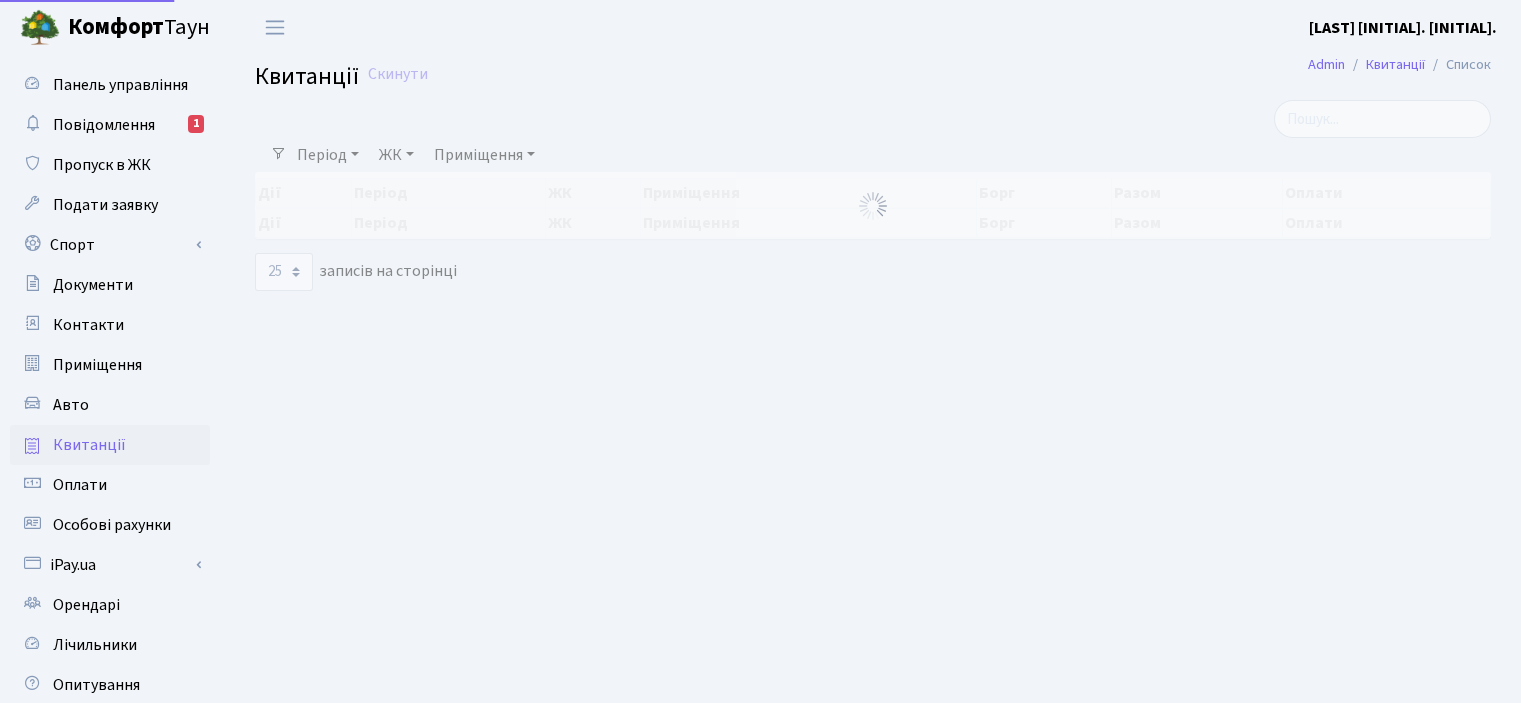 scroll, scrollTop: 0, scrollLeft: 0, axis: both 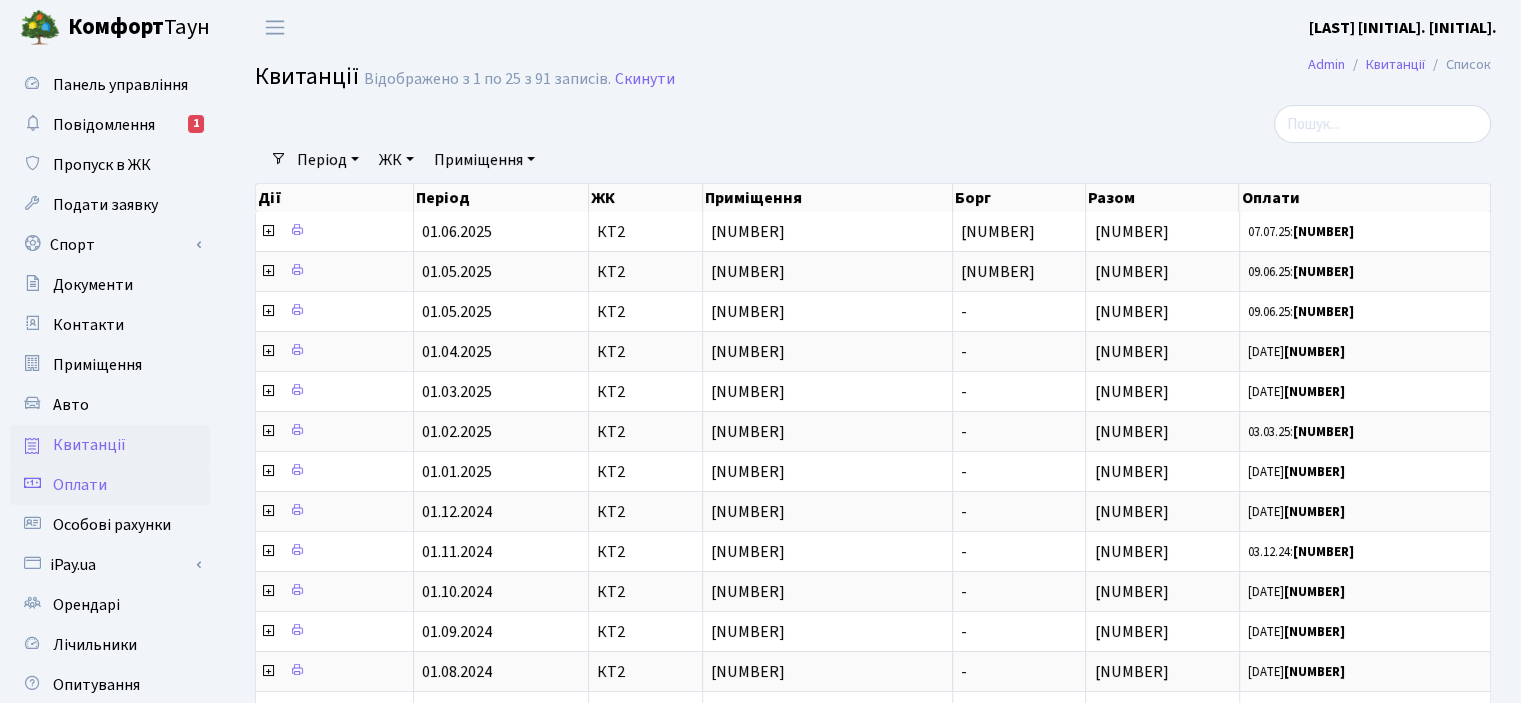 click on "Оплати" at bounding box center (80, 485) 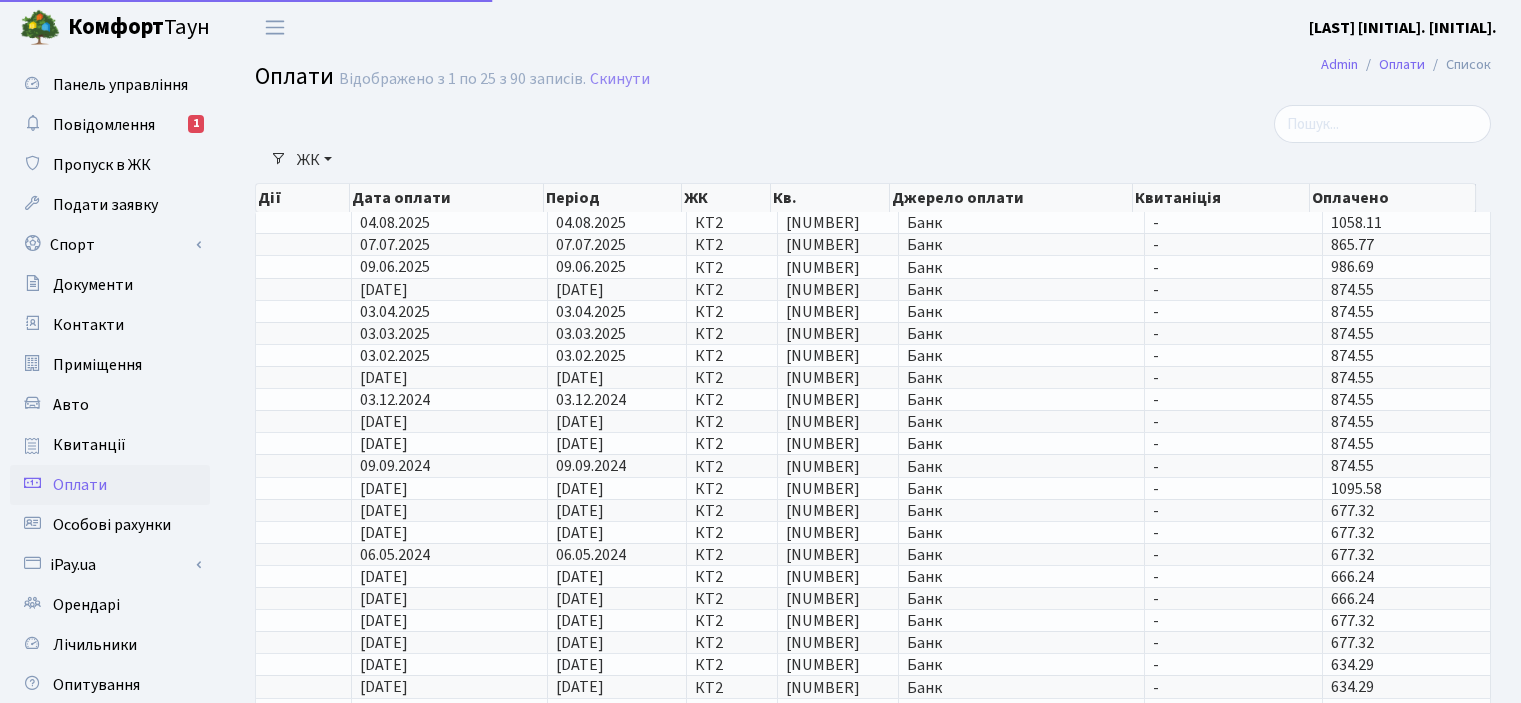 select on "25" 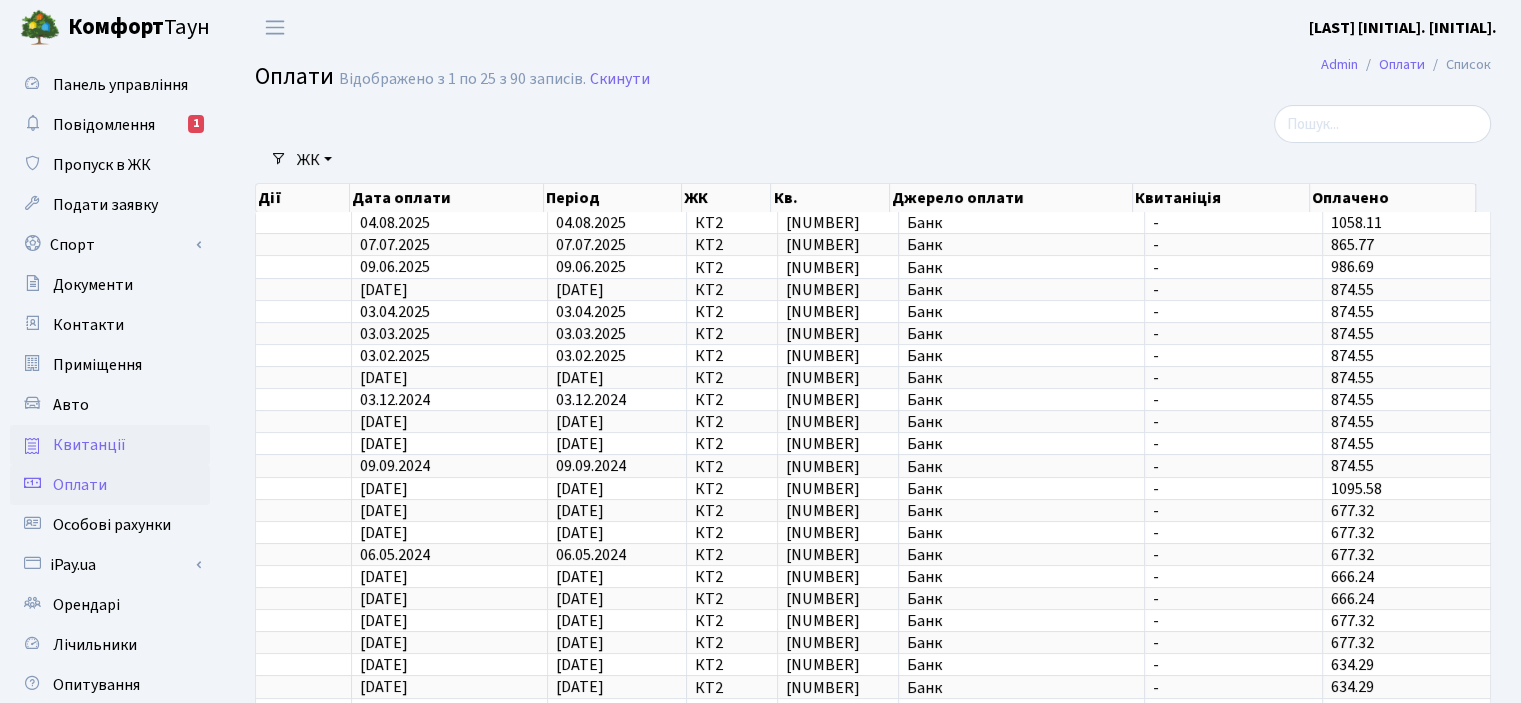 click on "Квитанції" at bounding box center [89, 445] 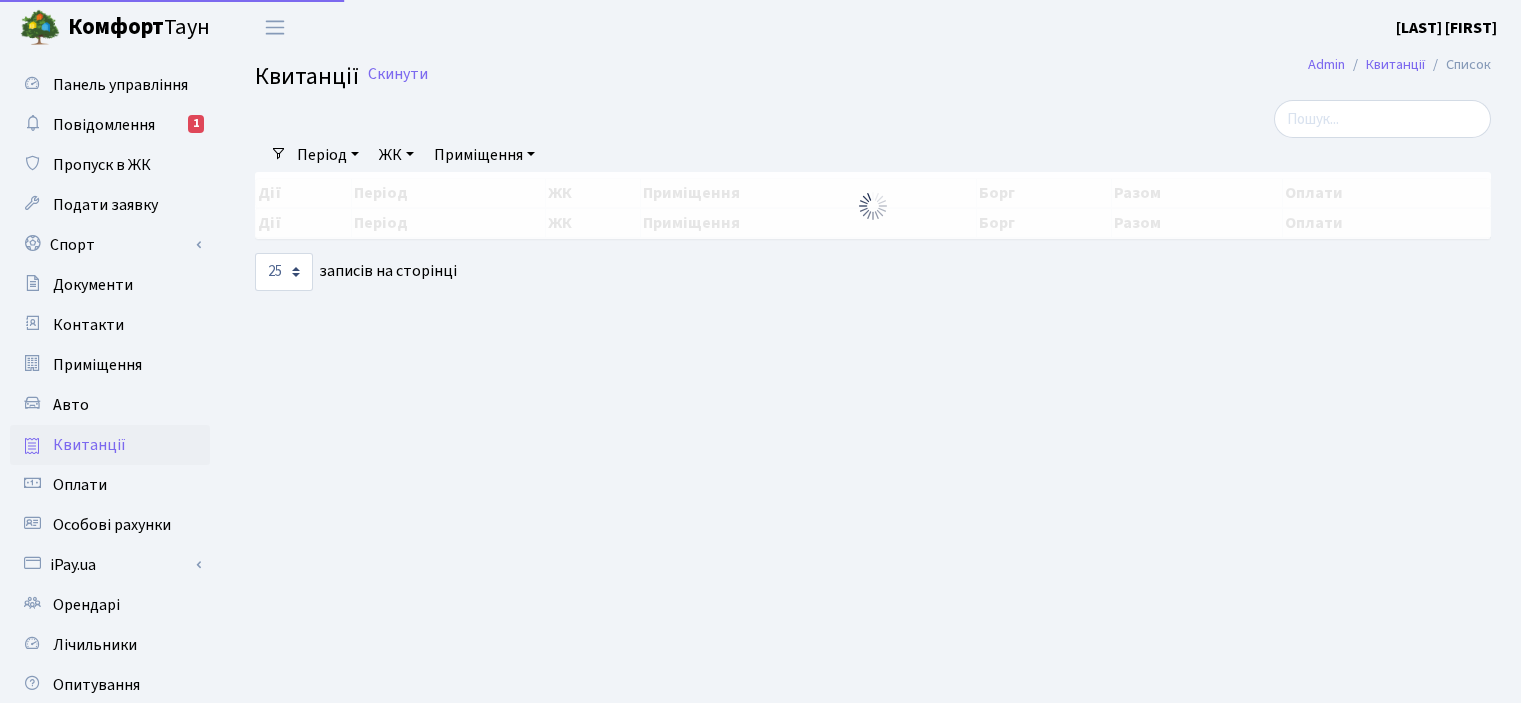 select on "25" 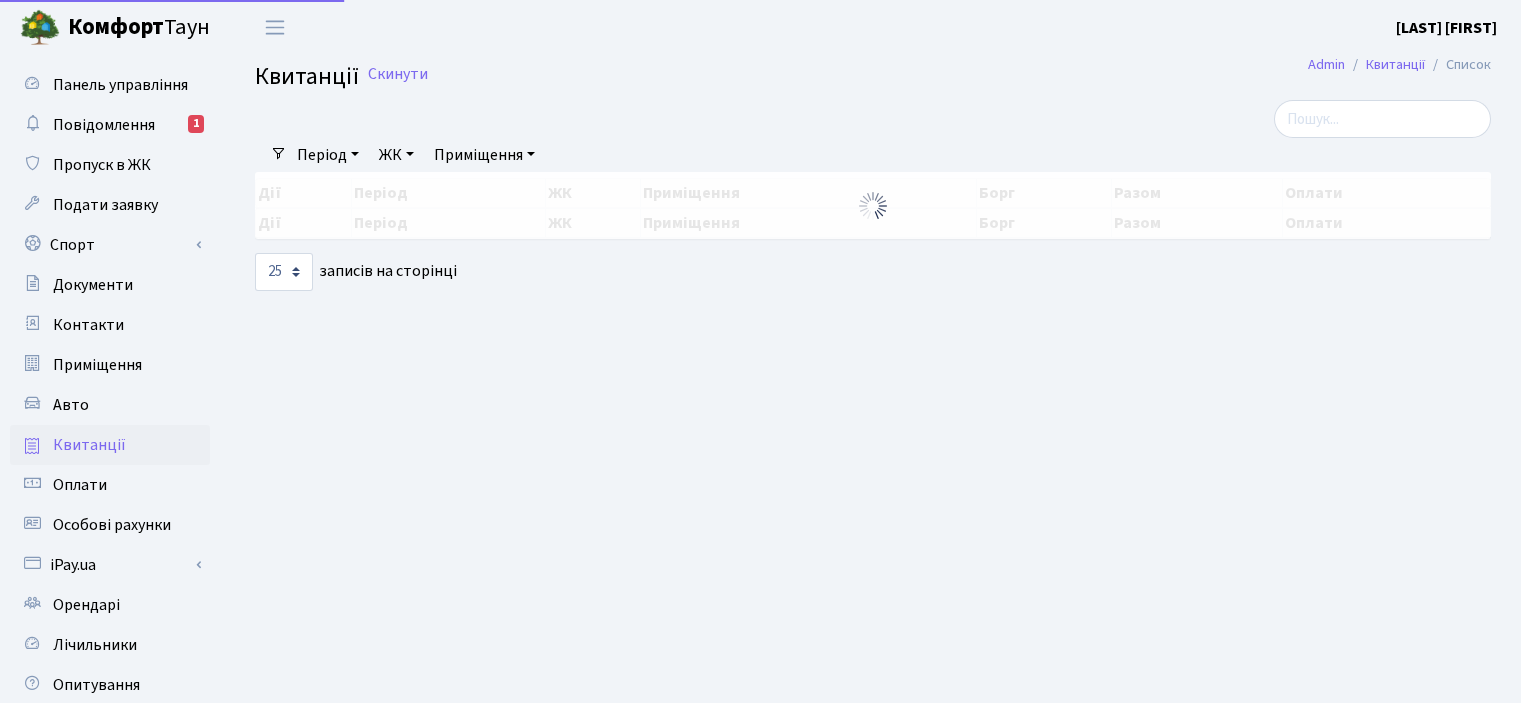 scroll, scrollTop: 0, scrollLeft: 0, axis: both 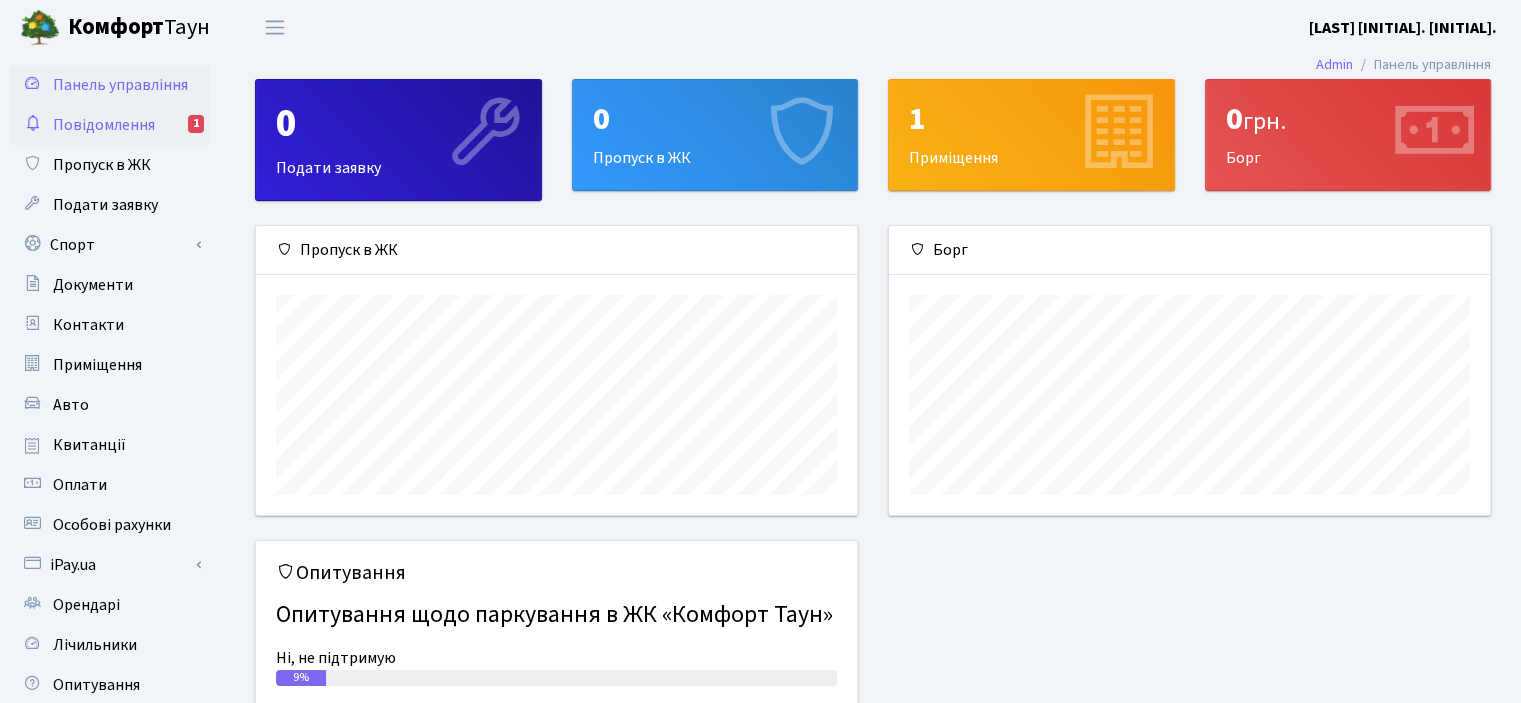 click on "Повідомлення" at bounding box center [104, 125] 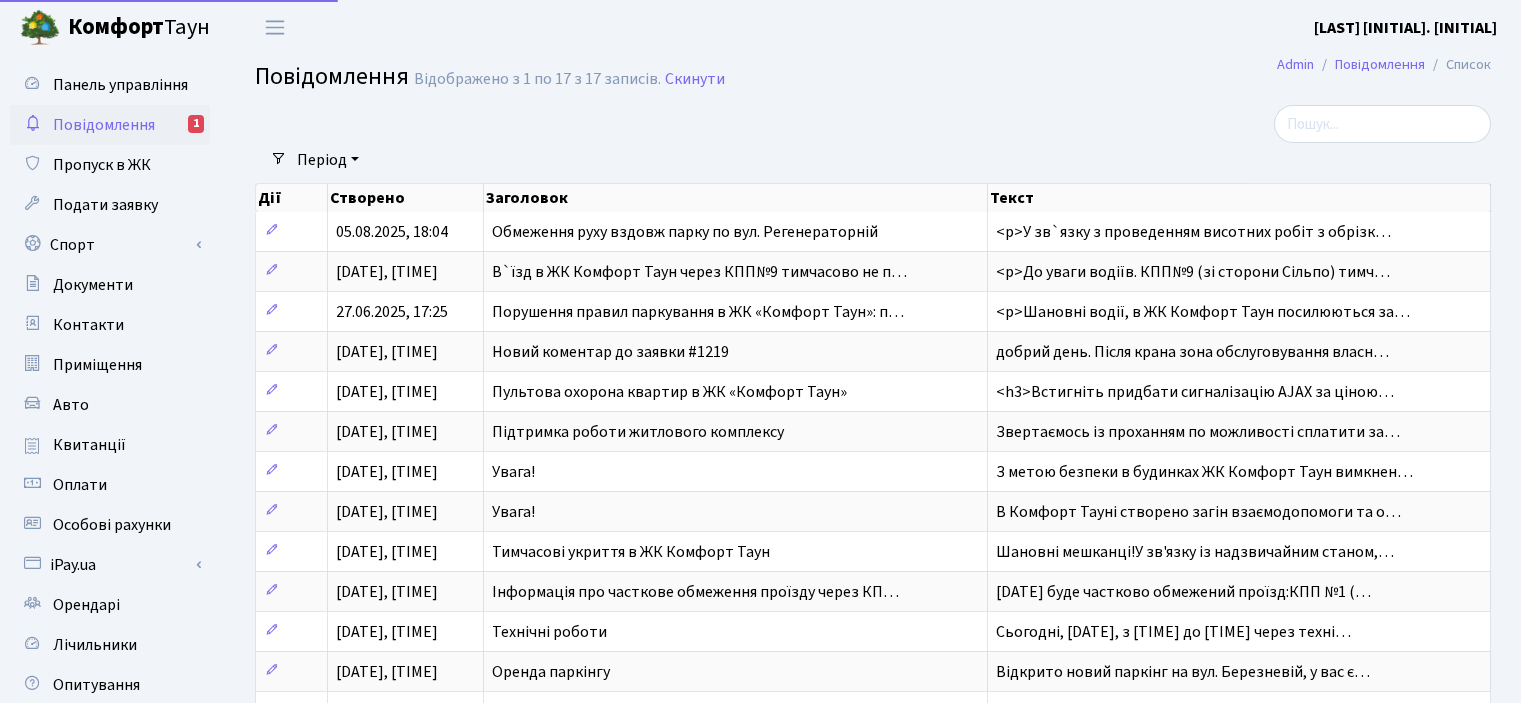 select on "25" 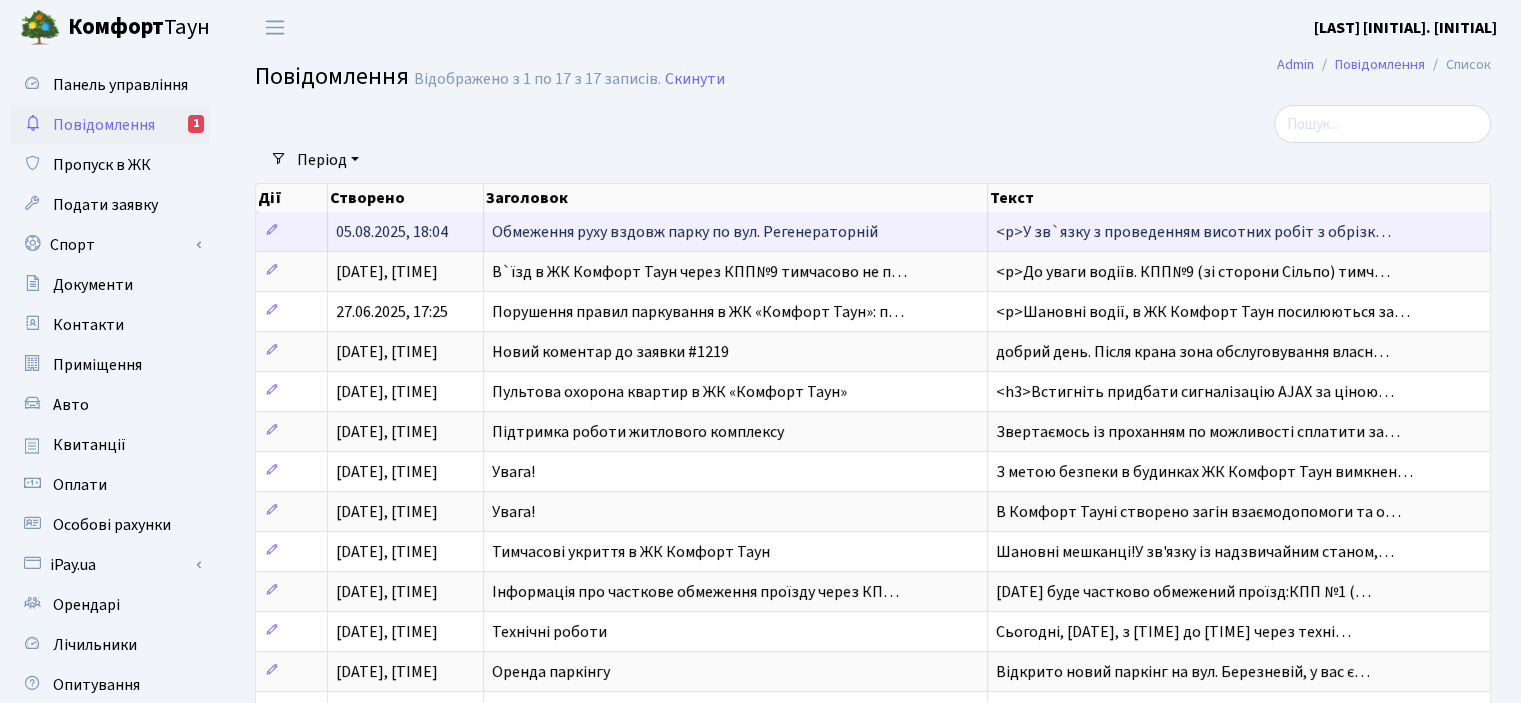 click on "Обмеження руху вздовж парку по вул. Регенераторній" at bounding box center [685, 232] 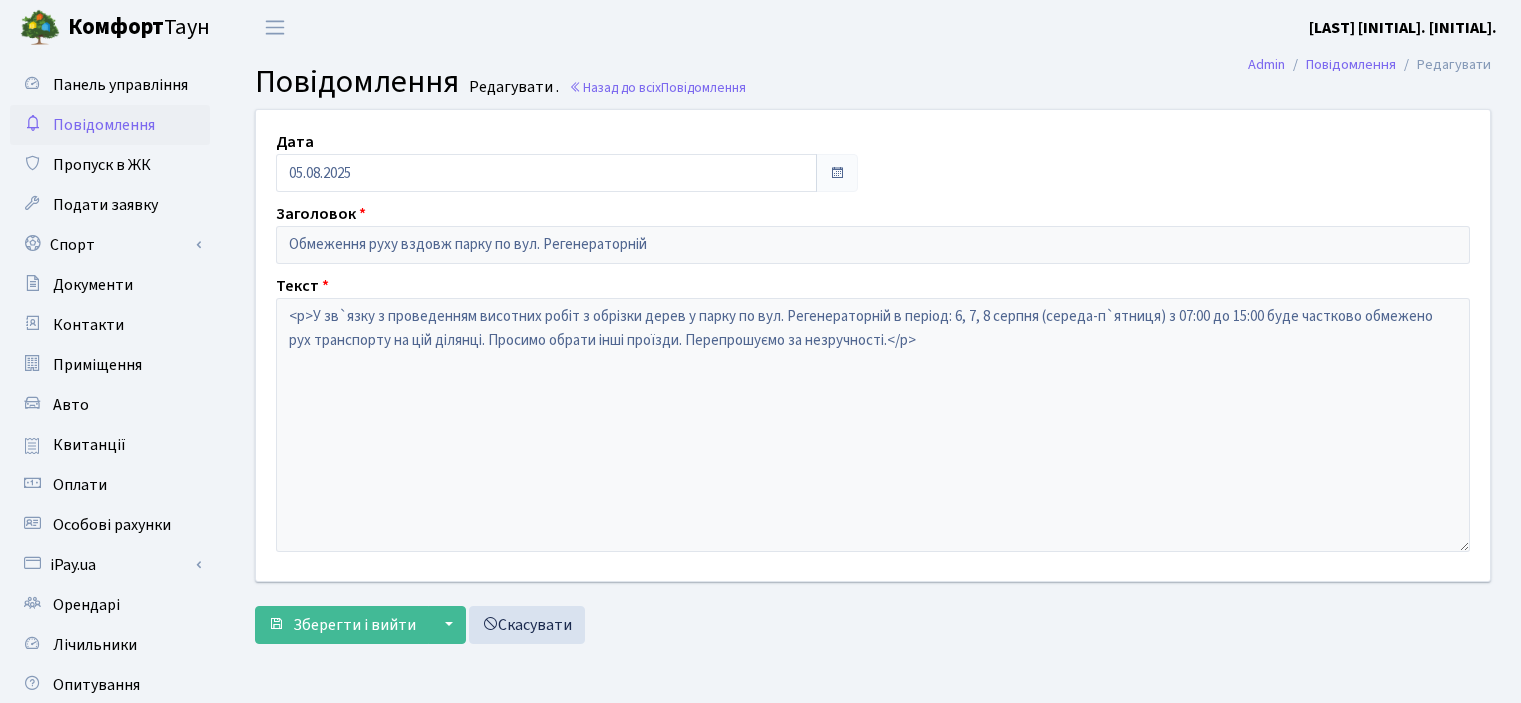scroll, scrollTop: 0, scrollLeft: 0, axis: both 